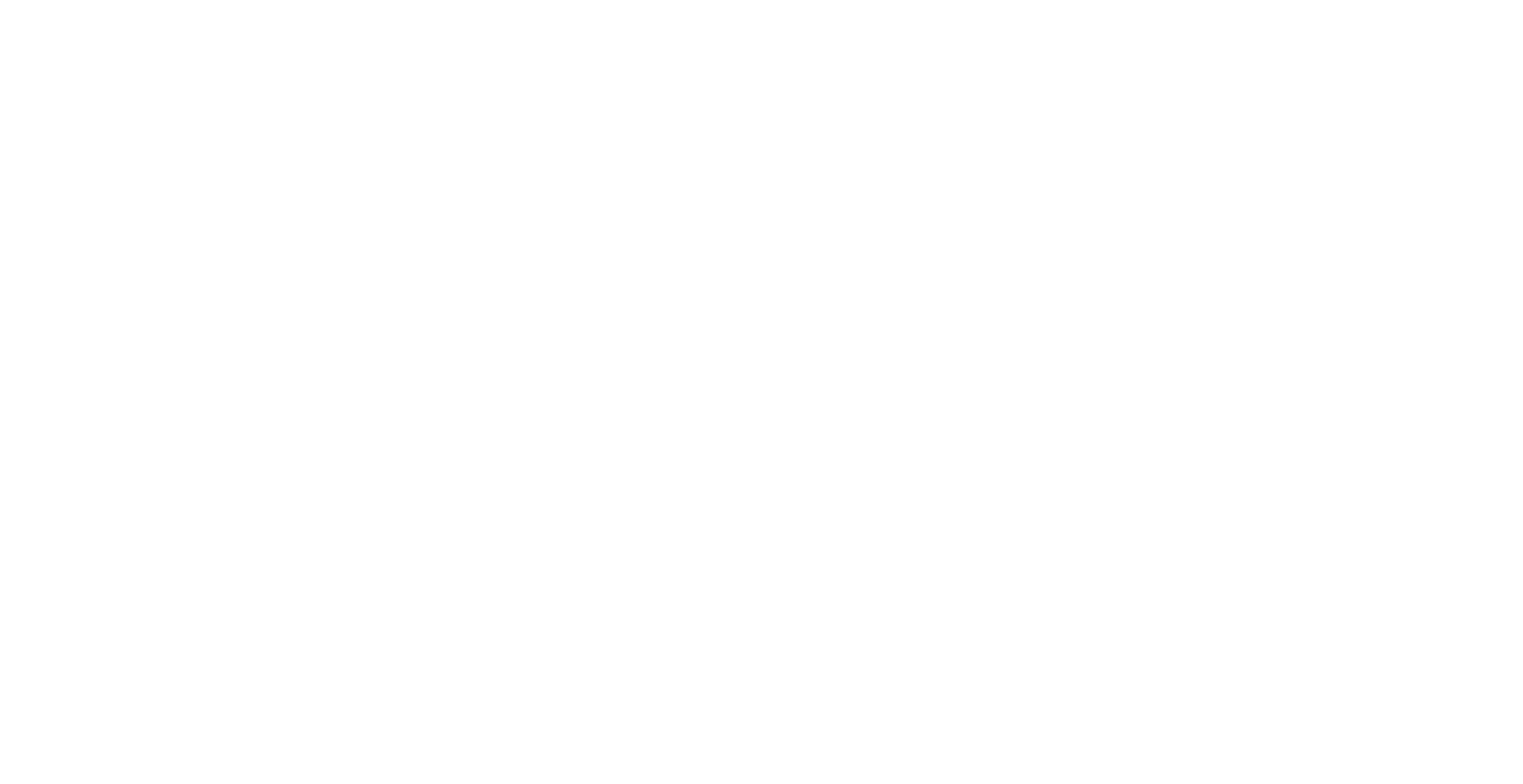 scroll, scrollTop: 0, scrollLeft: 0, axis: both 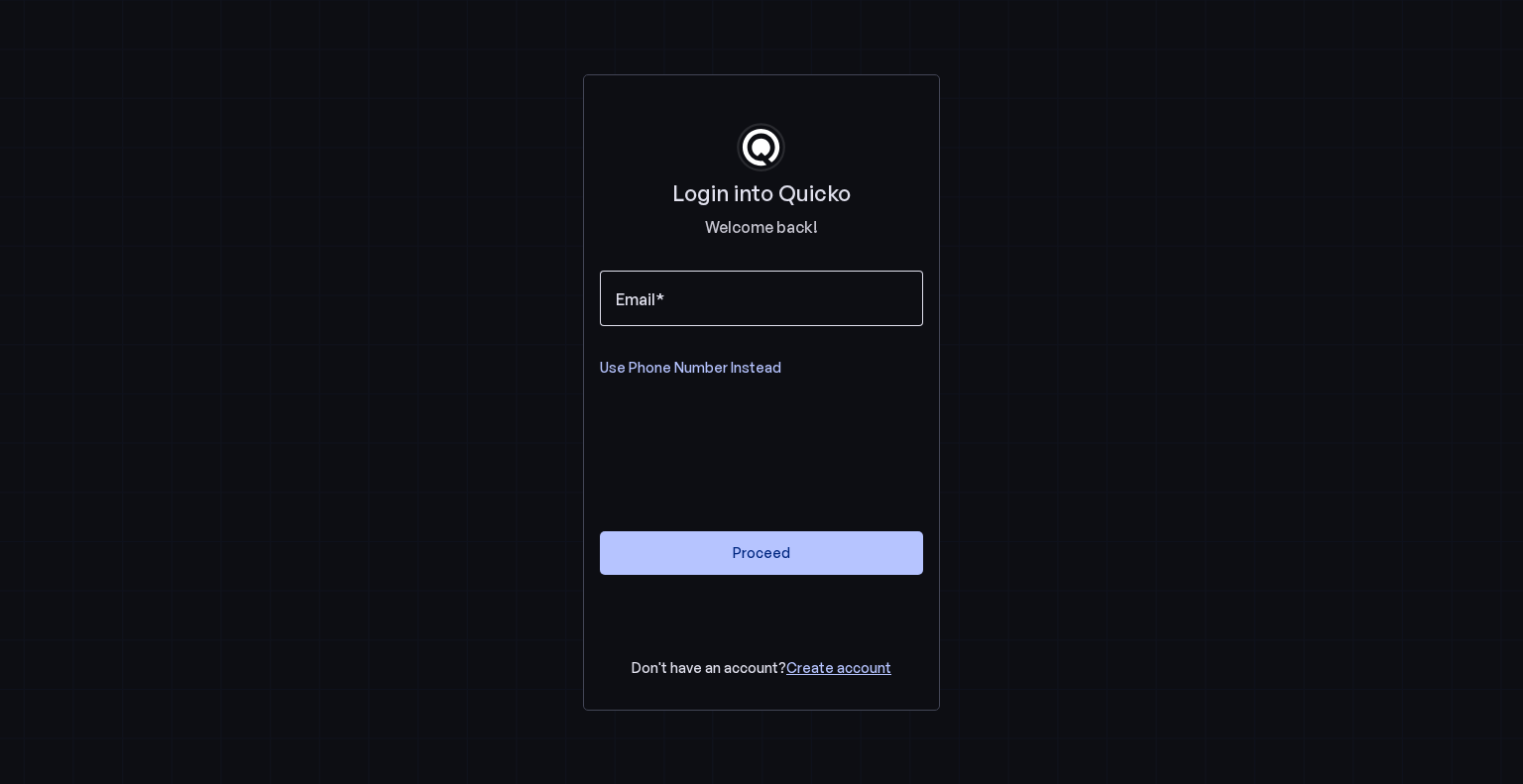 click on "Email" at bounding box center (762, 298) 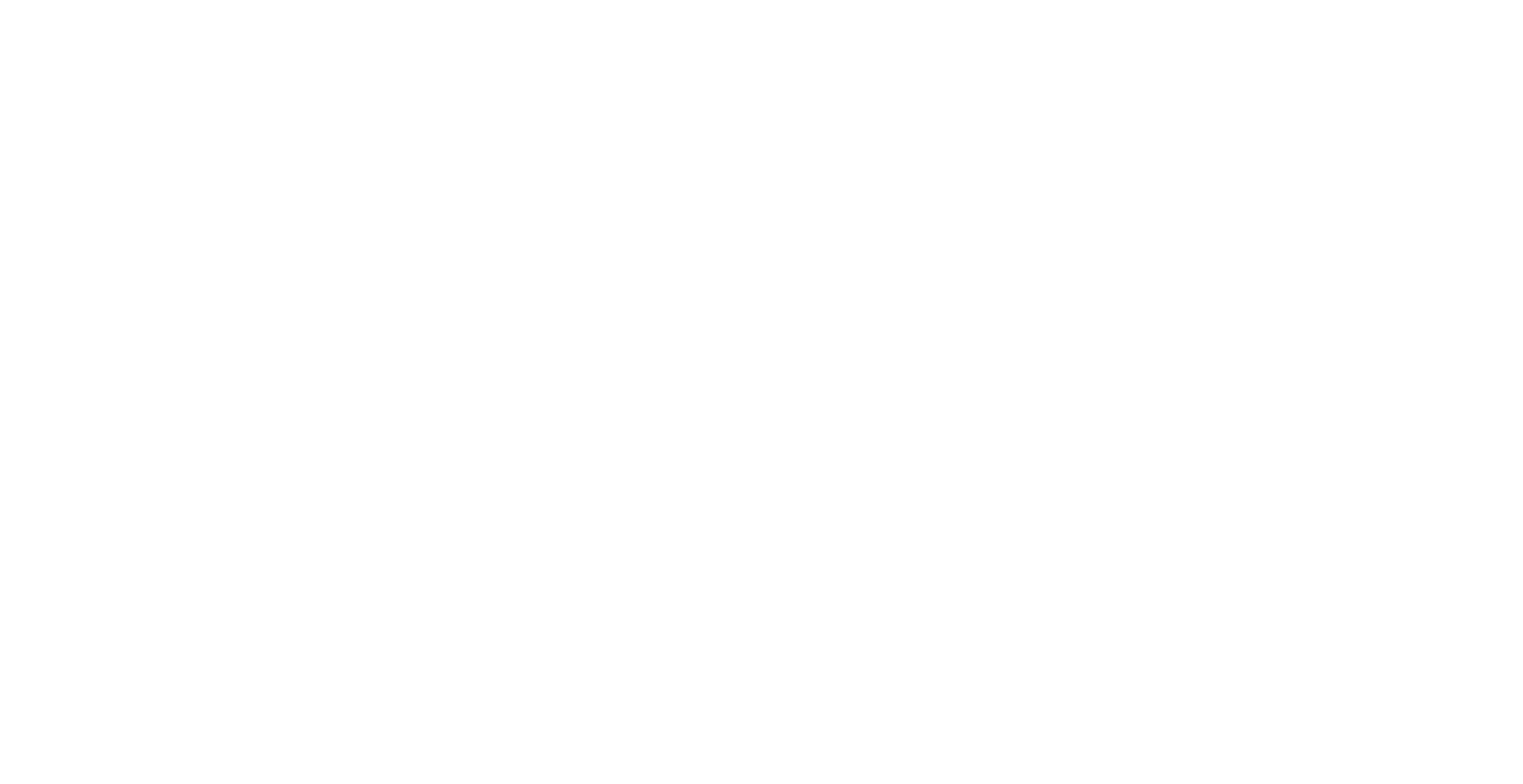 scroll, scrollTop: 0, scrollLeft: 0, axis: both 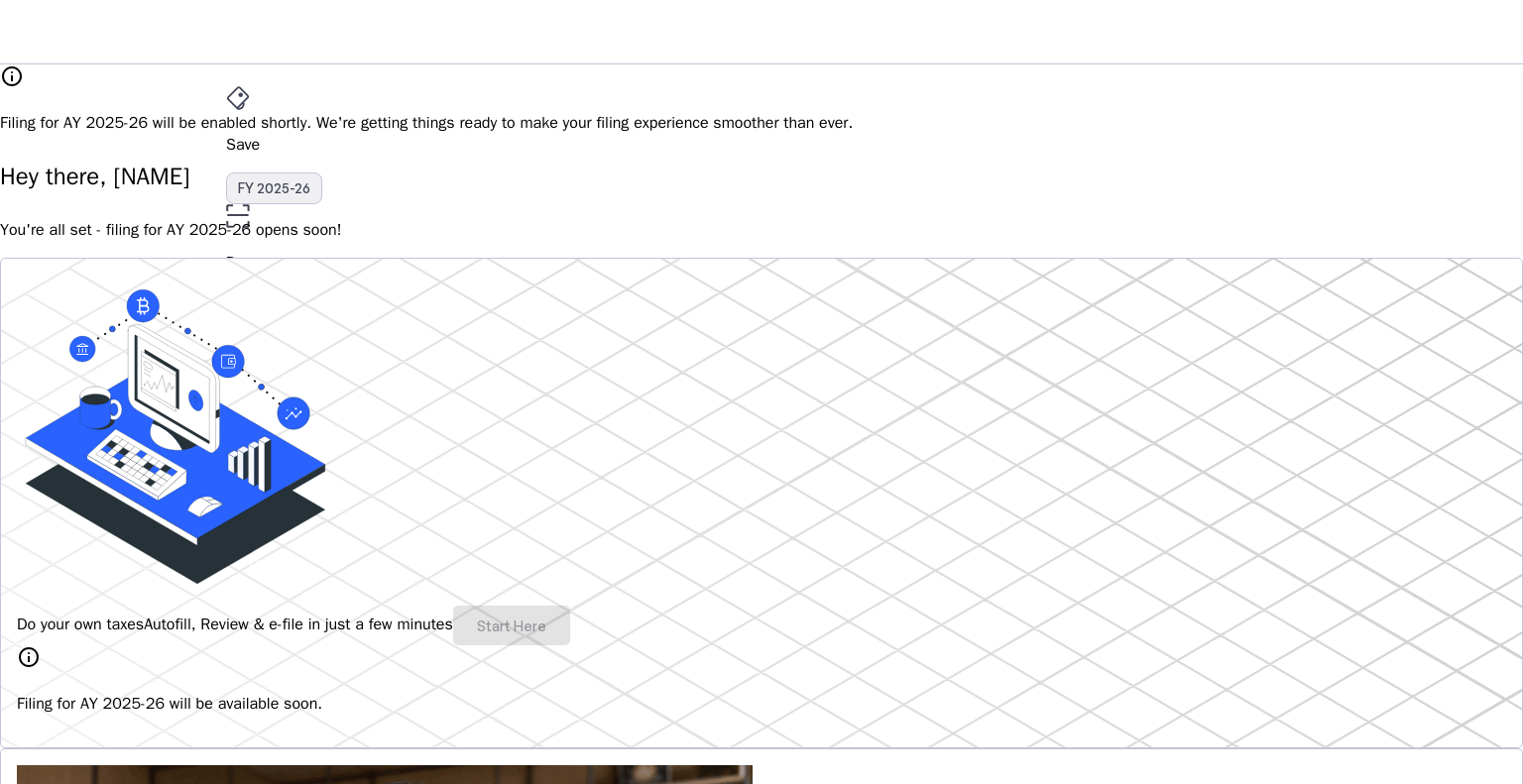 click on "FY 2025-26" at bounding box center (274, 188) 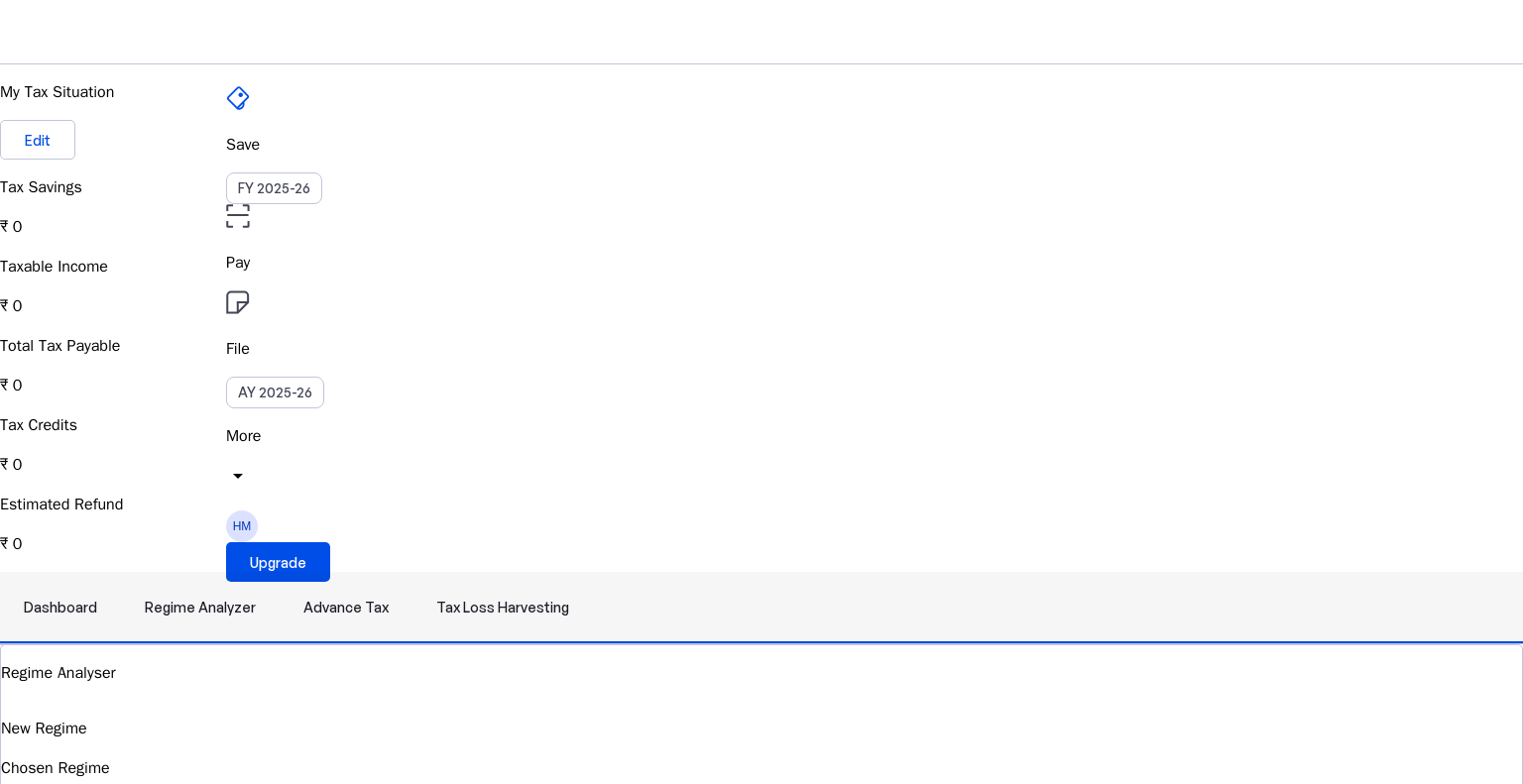click on "Regime Analyzer" at bounding box center [200, 608] 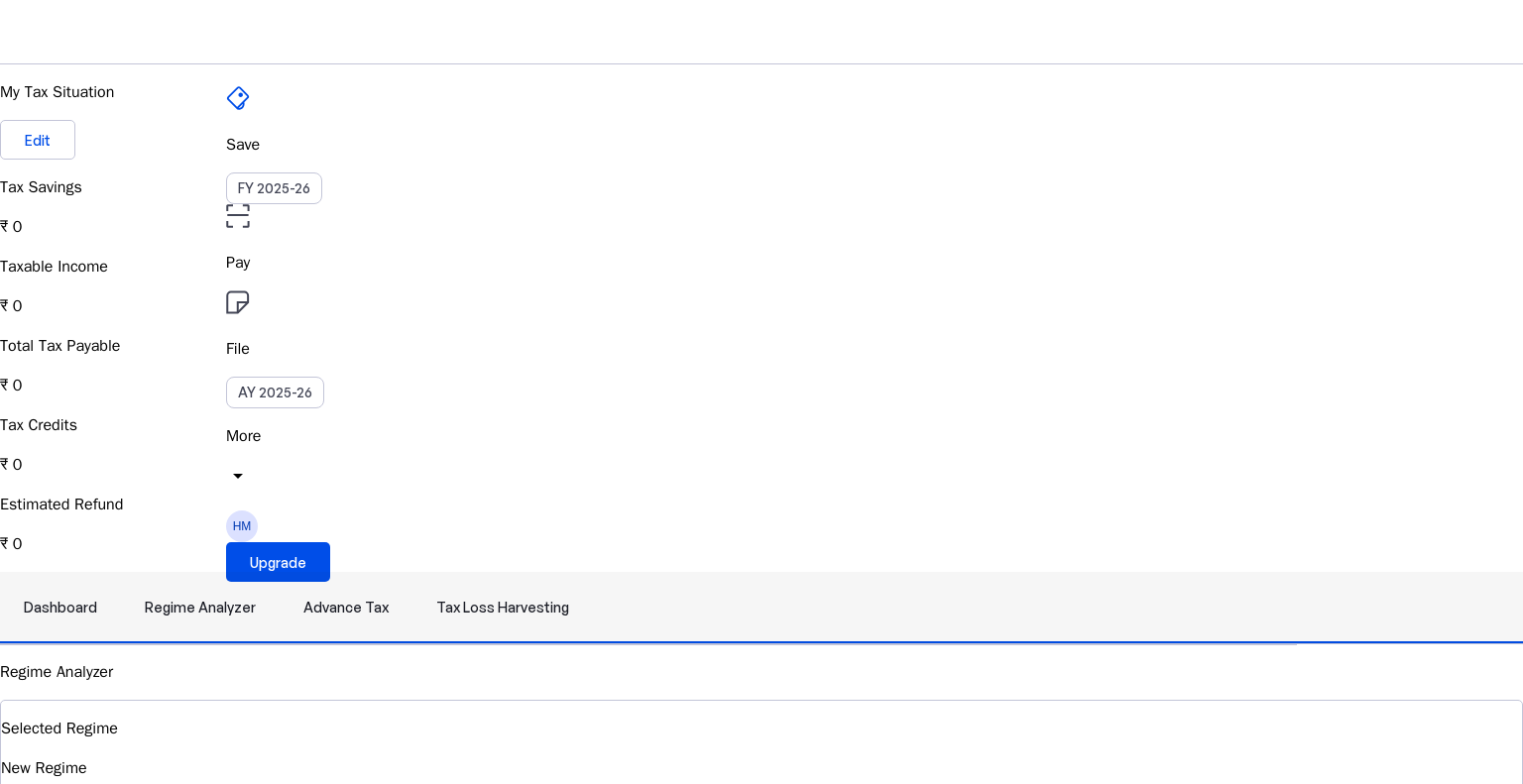 click on "Advance Tax" at bounding box center (346, 608) 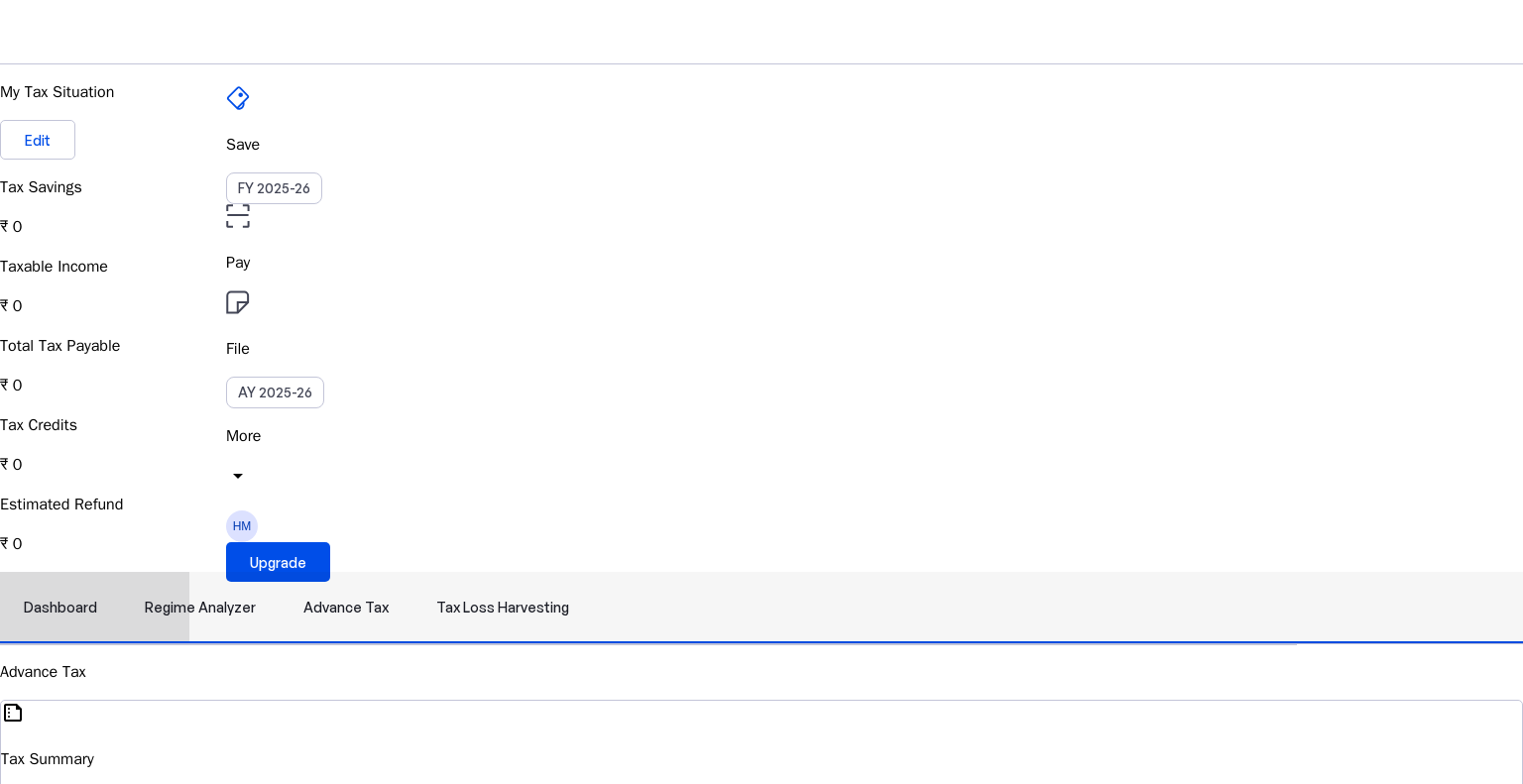 click on "Tax Loss Harvesting" at bounding box center [503, 608] 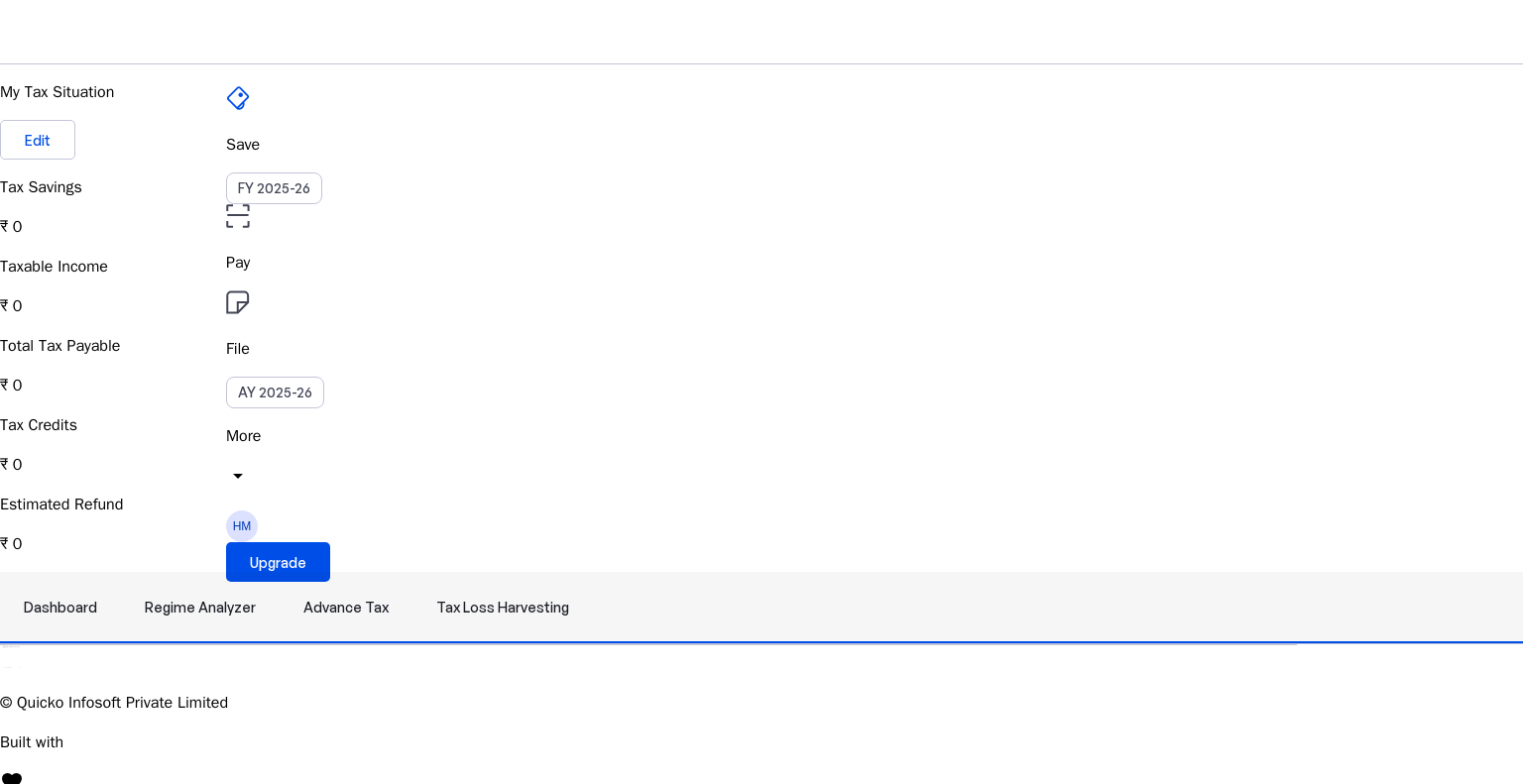 click on "Dashboard" at bounding box center [60, 608] 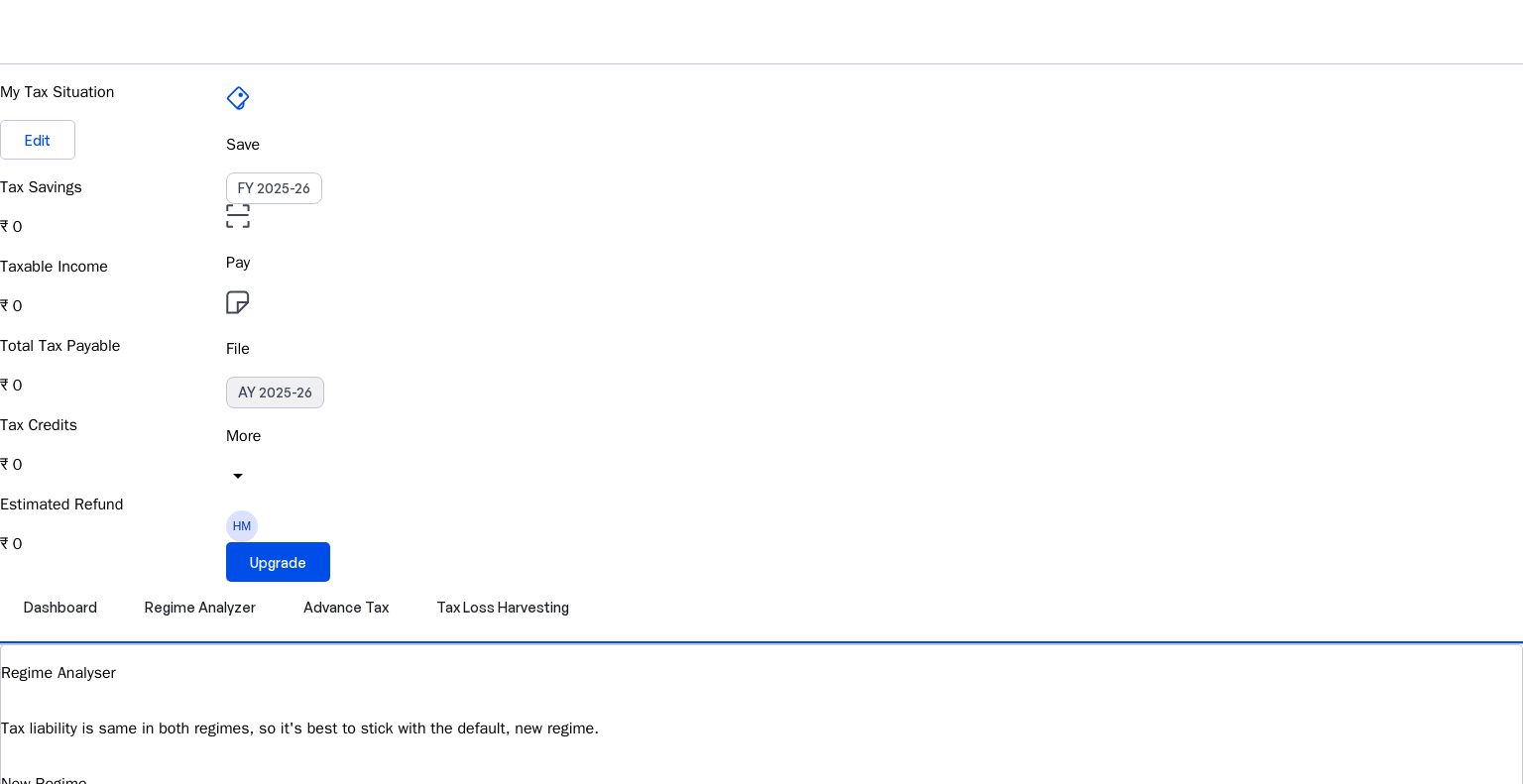 click on "AY 2025-26" at bounding box center [275, 392] 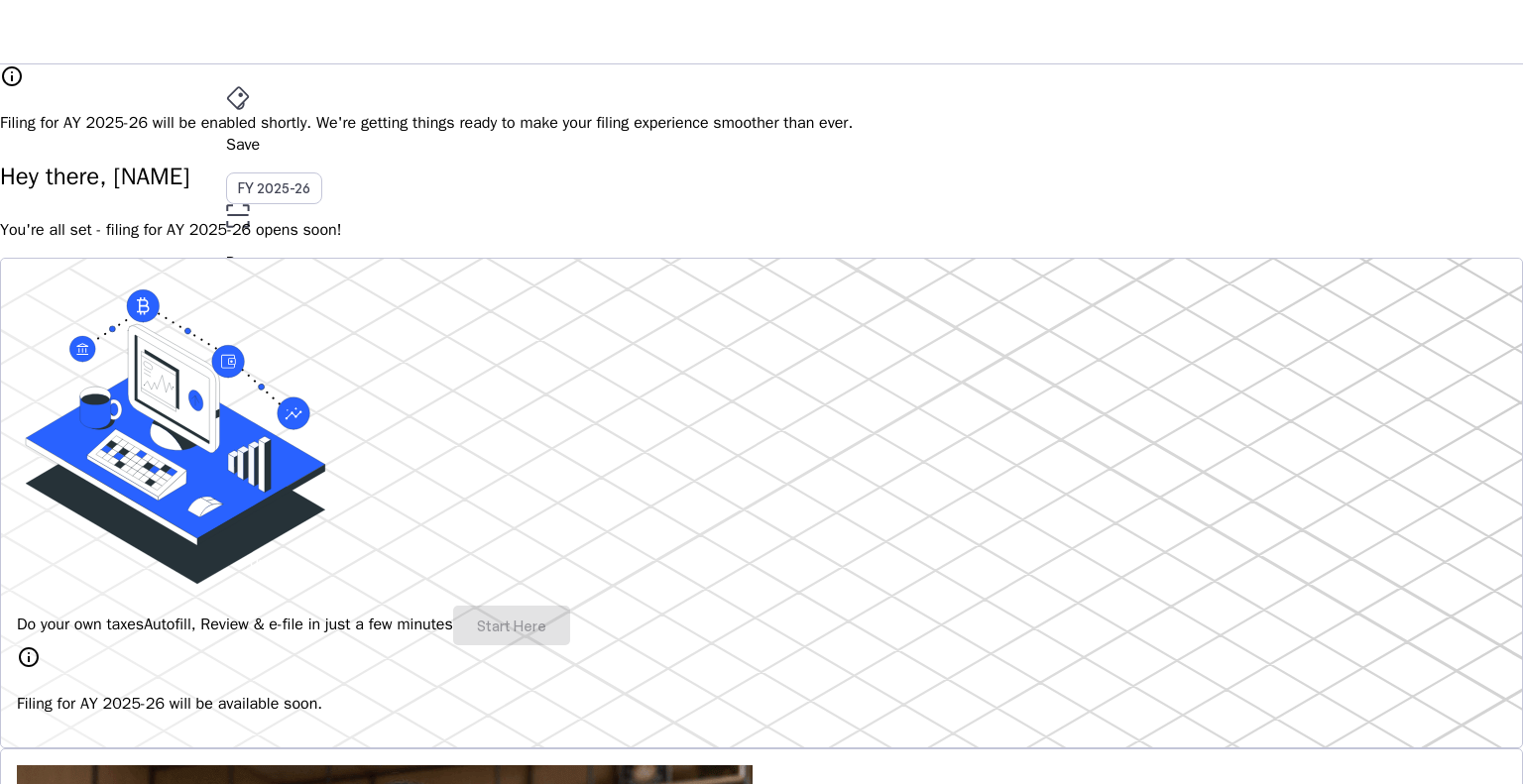 click on "AY 2025-26" at bounding box center (275, 392) 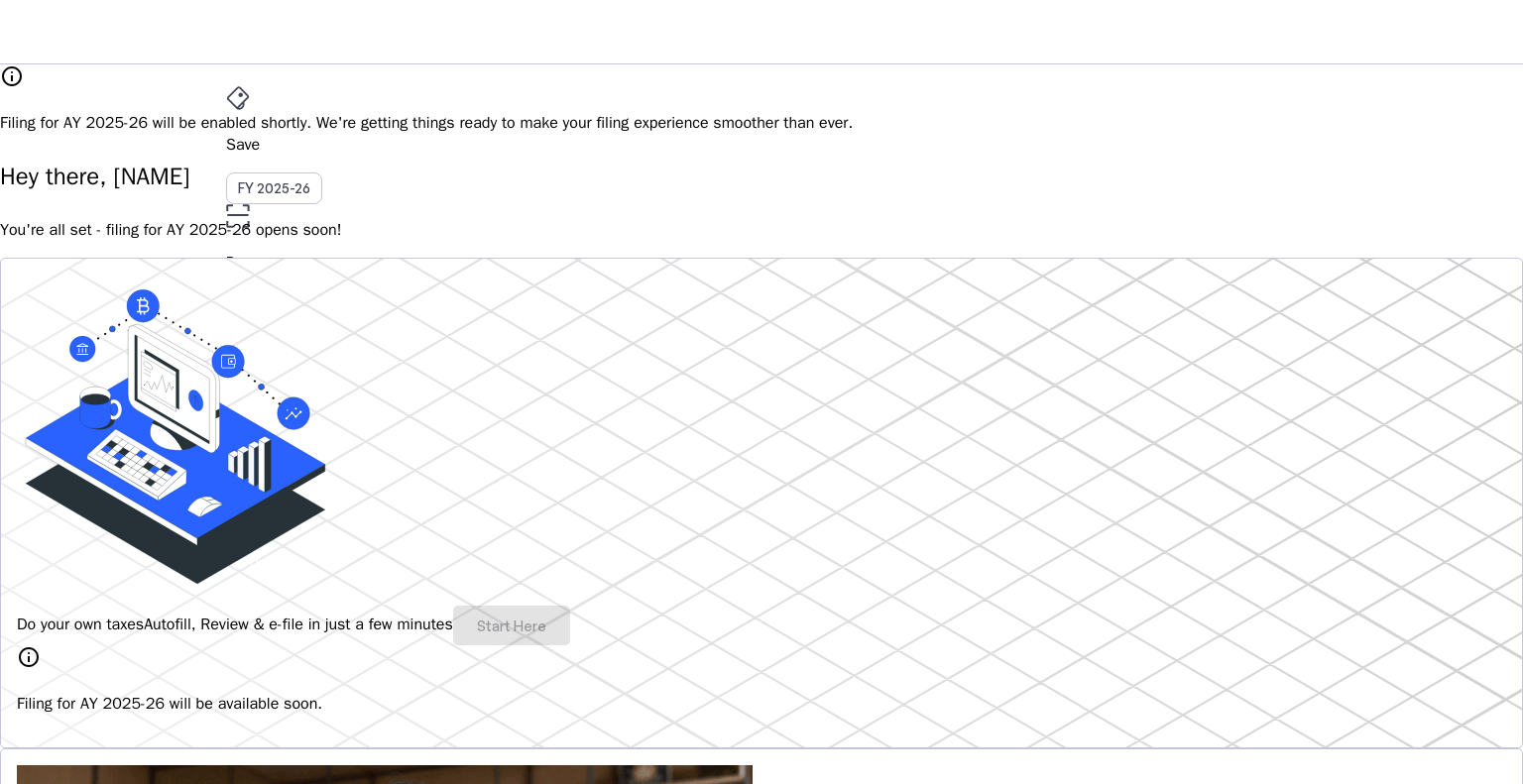 click on "AY 2025-26" at bounding box center (275, 392) 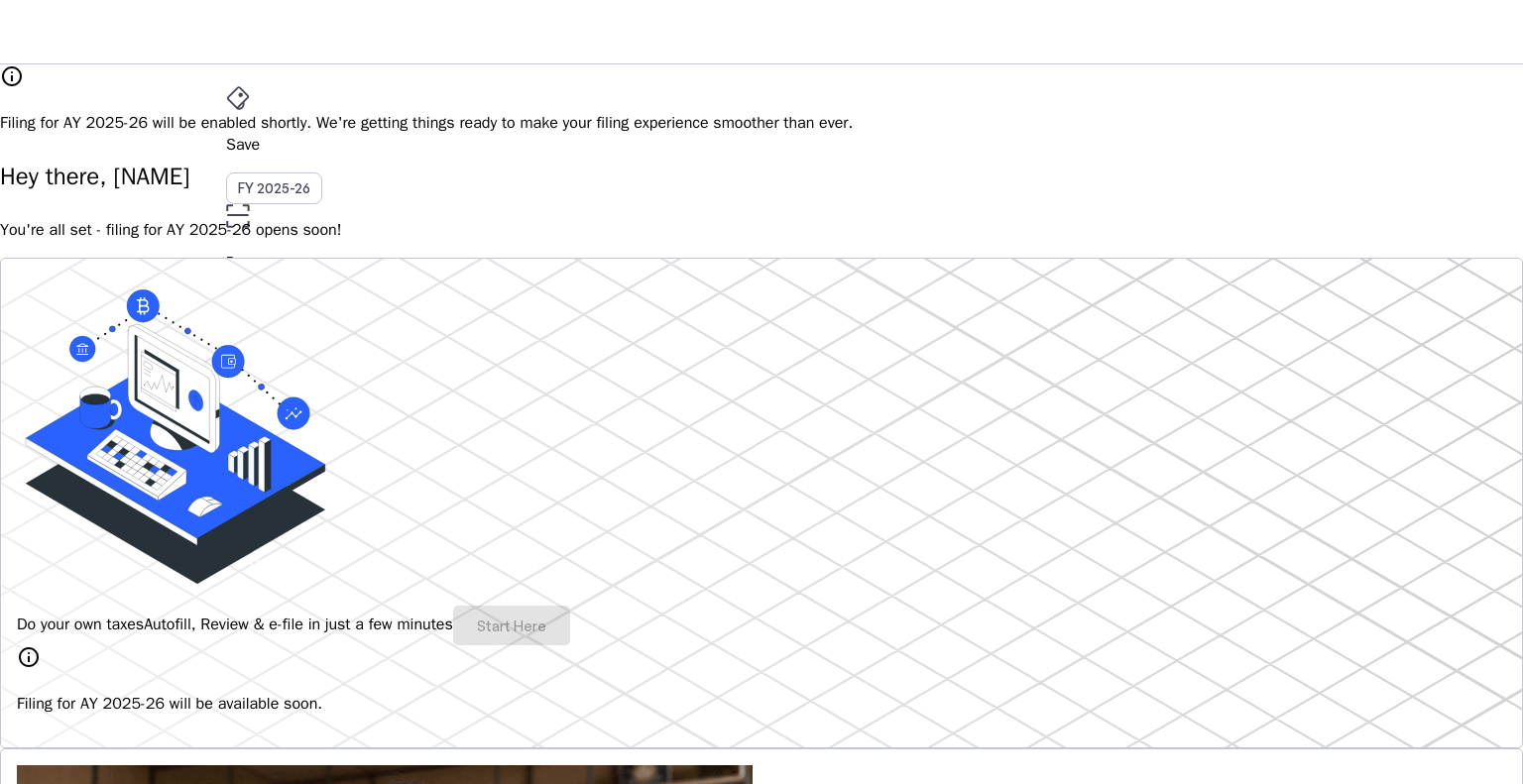 click on "arrow_drop_down" at bounding box center (238, 476) 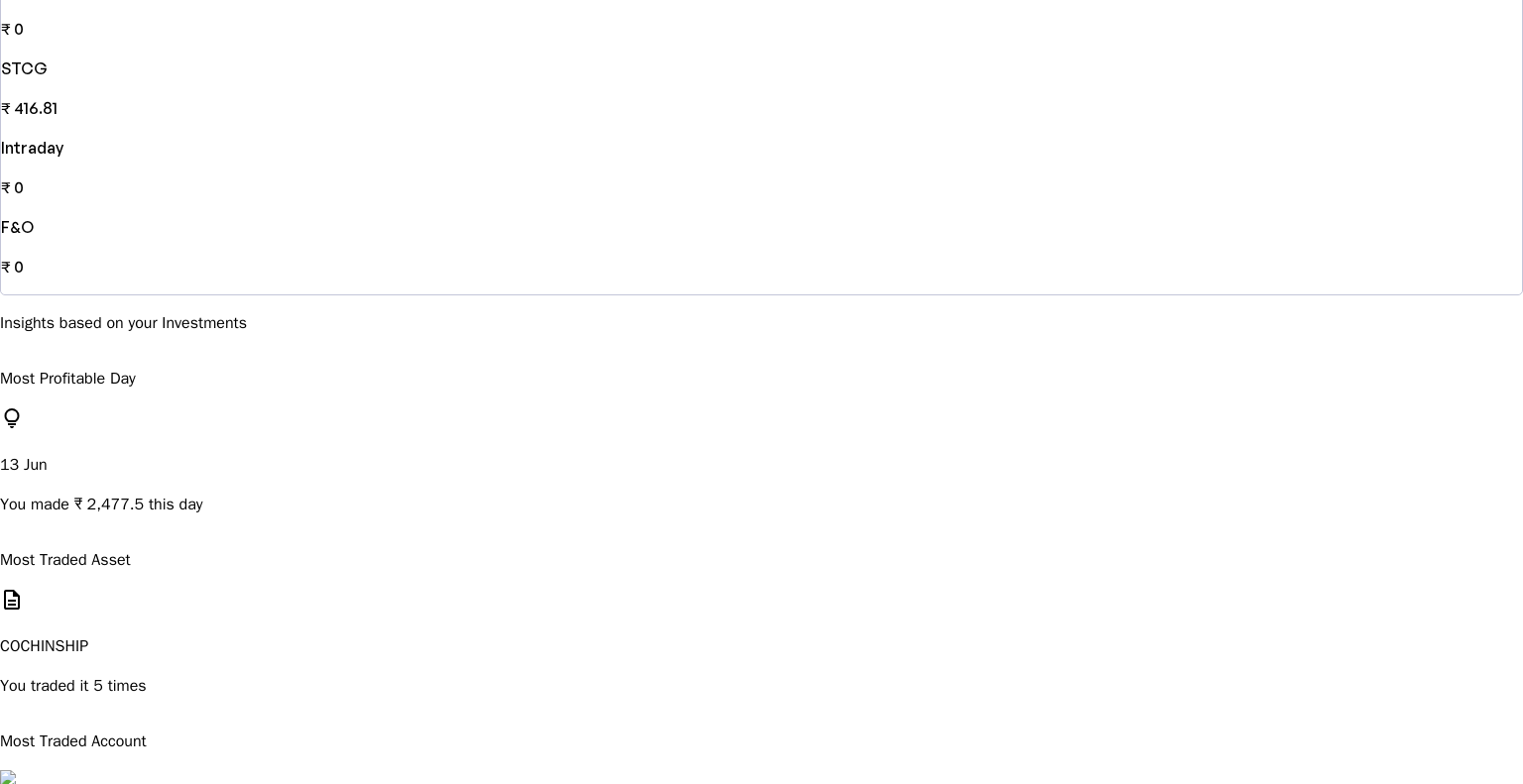 scroll, scrollTop: 1126, scrollLeft: 0, axis: vertical 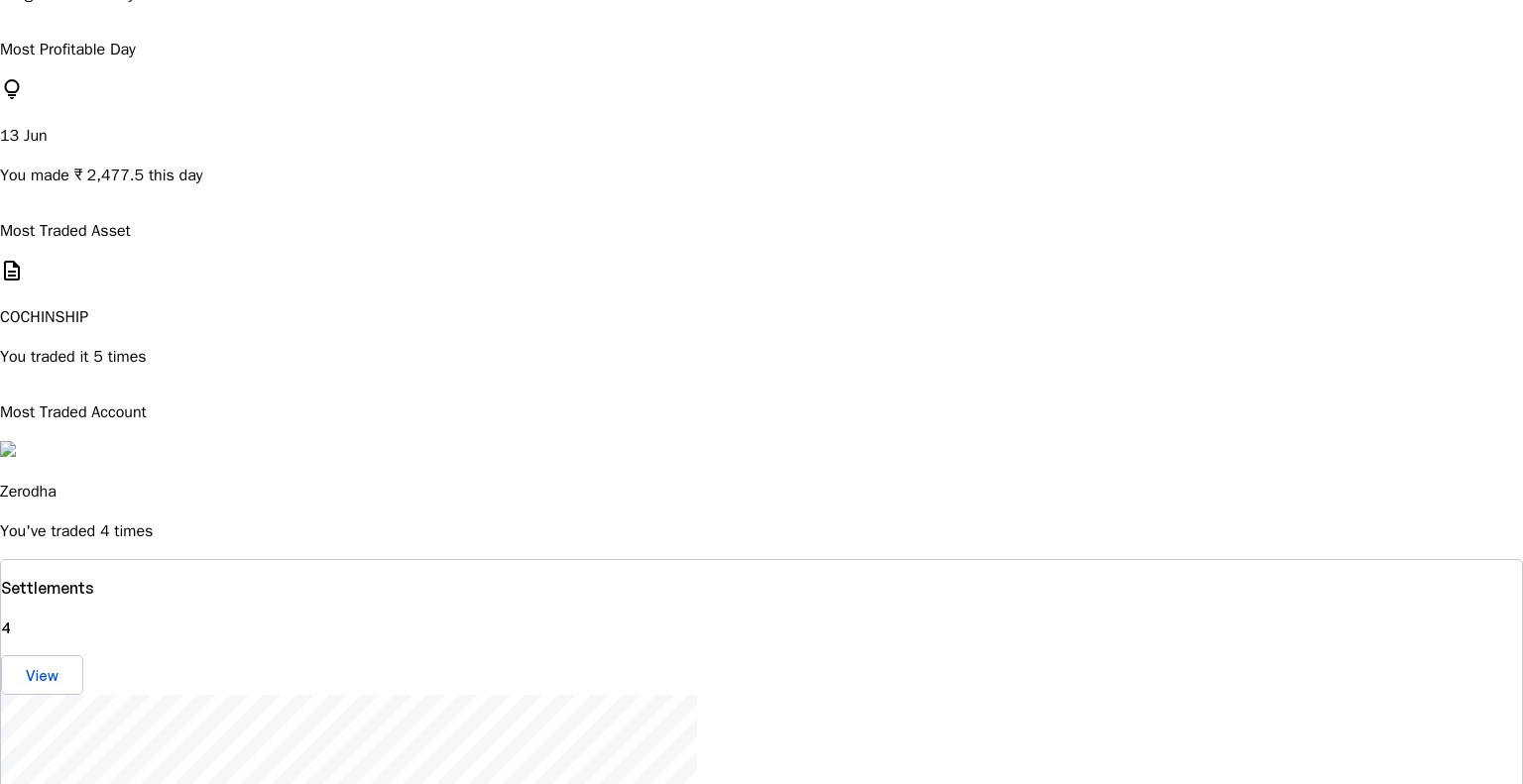 click on "Zerodha" at bounding box center (762, 136) 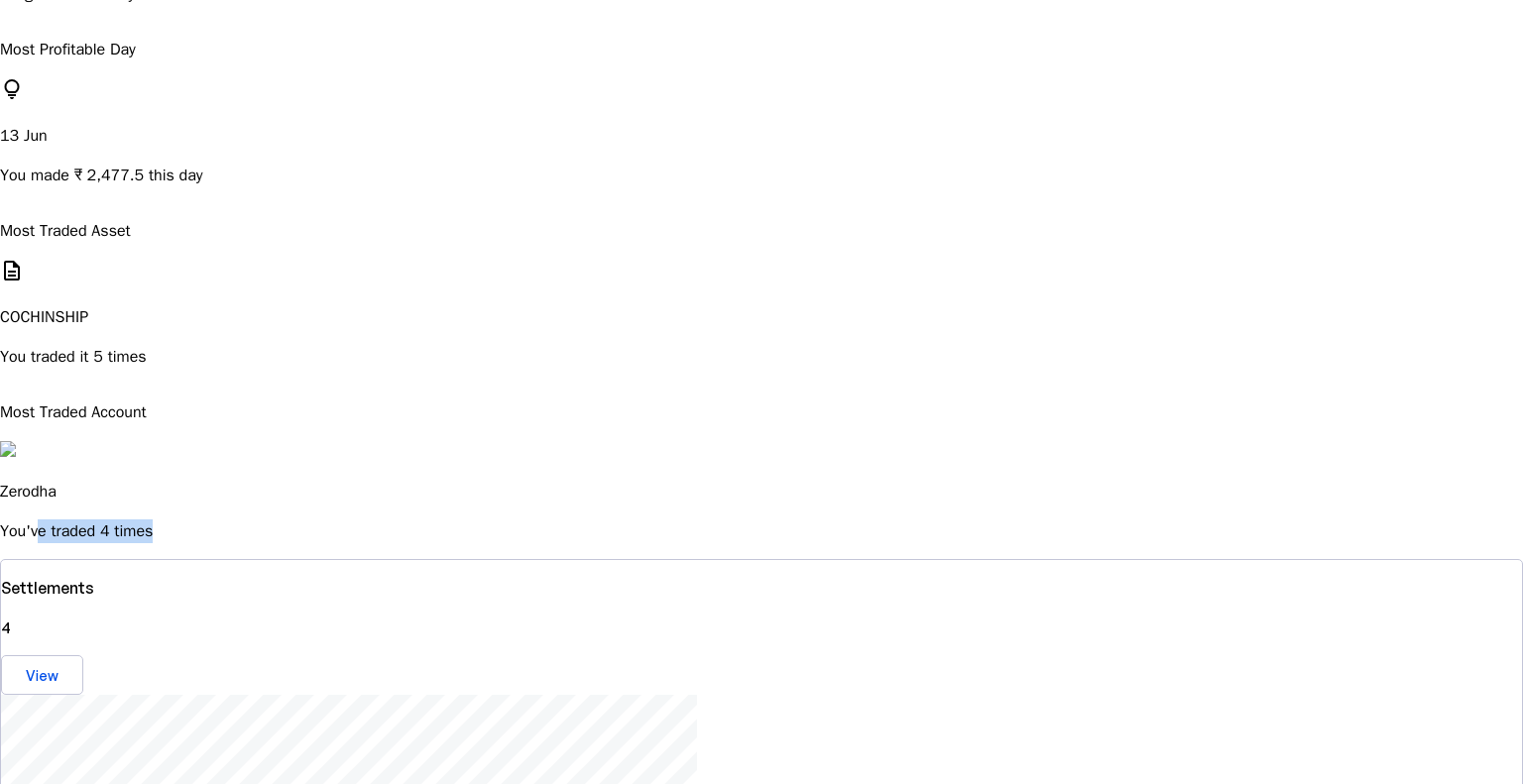 drag, startPoint x: 744, startPoint y: 174, endPoint x: 900, endPoint y: 165, distance: 156.2594 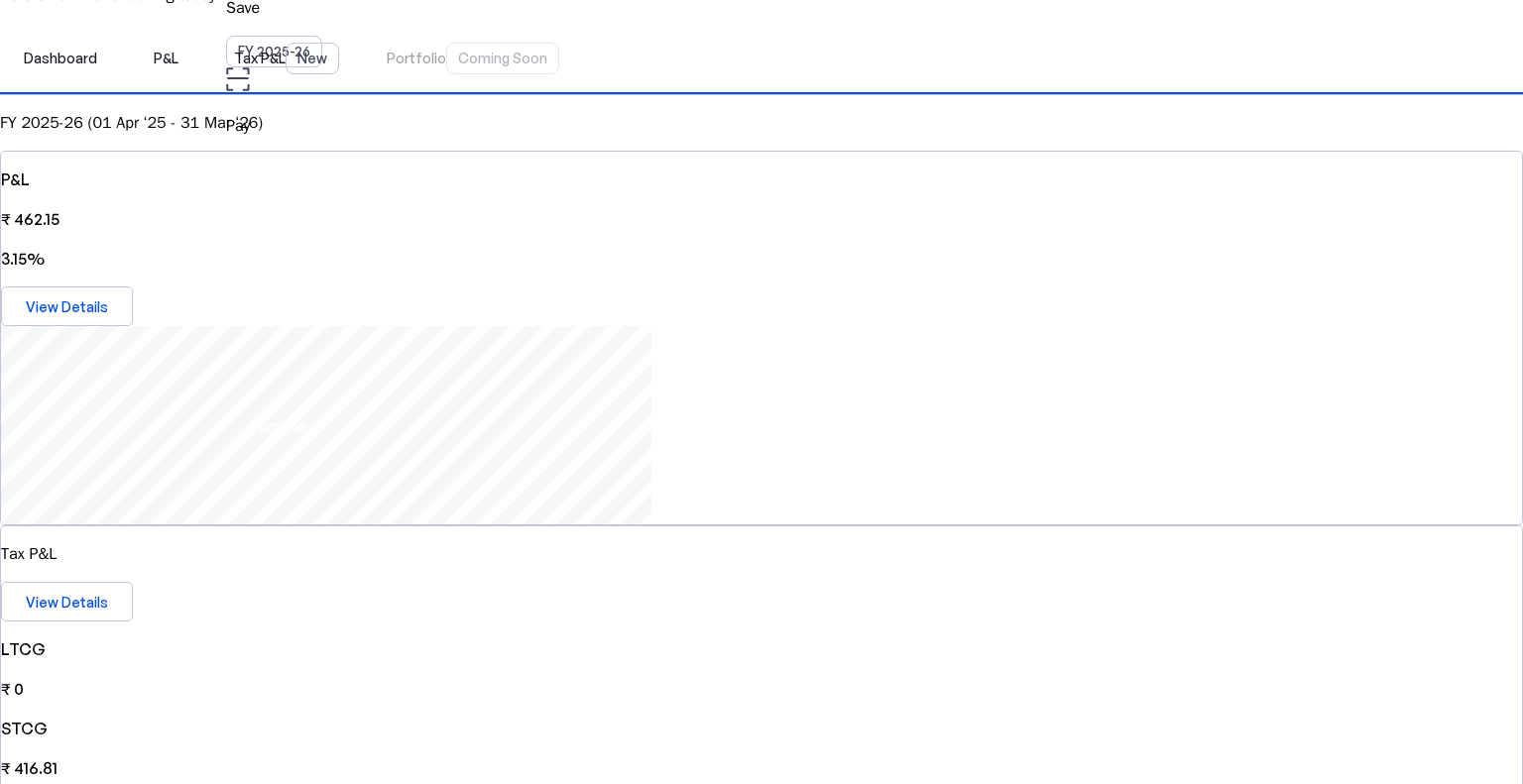 scroll, scrollTop: 135, scrollLeft: 0, axis: vertical 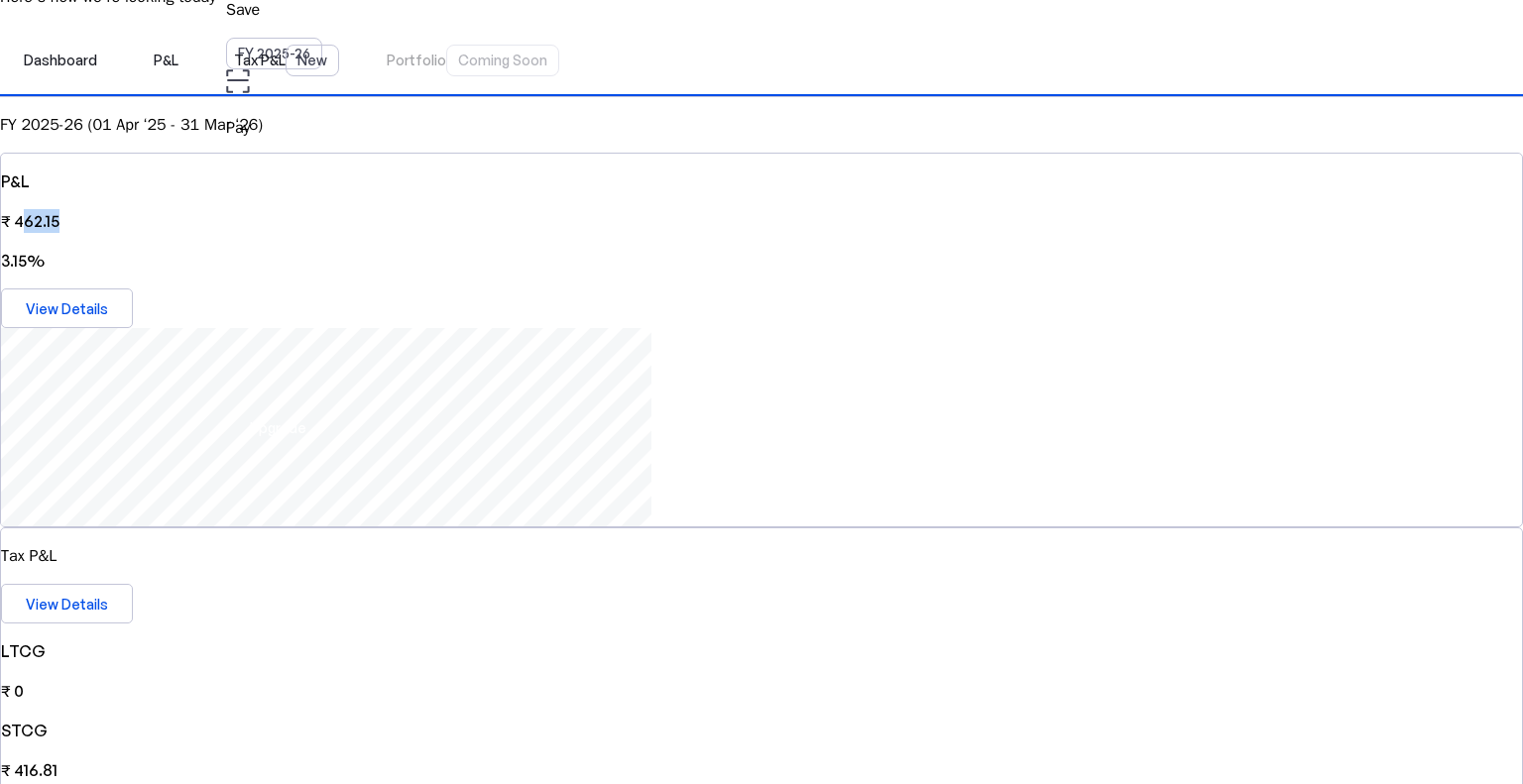 drag, startPoint x: 288, startPoint y: 296, endPoint x: 498, endPoint y: 290, distance: 210.0857 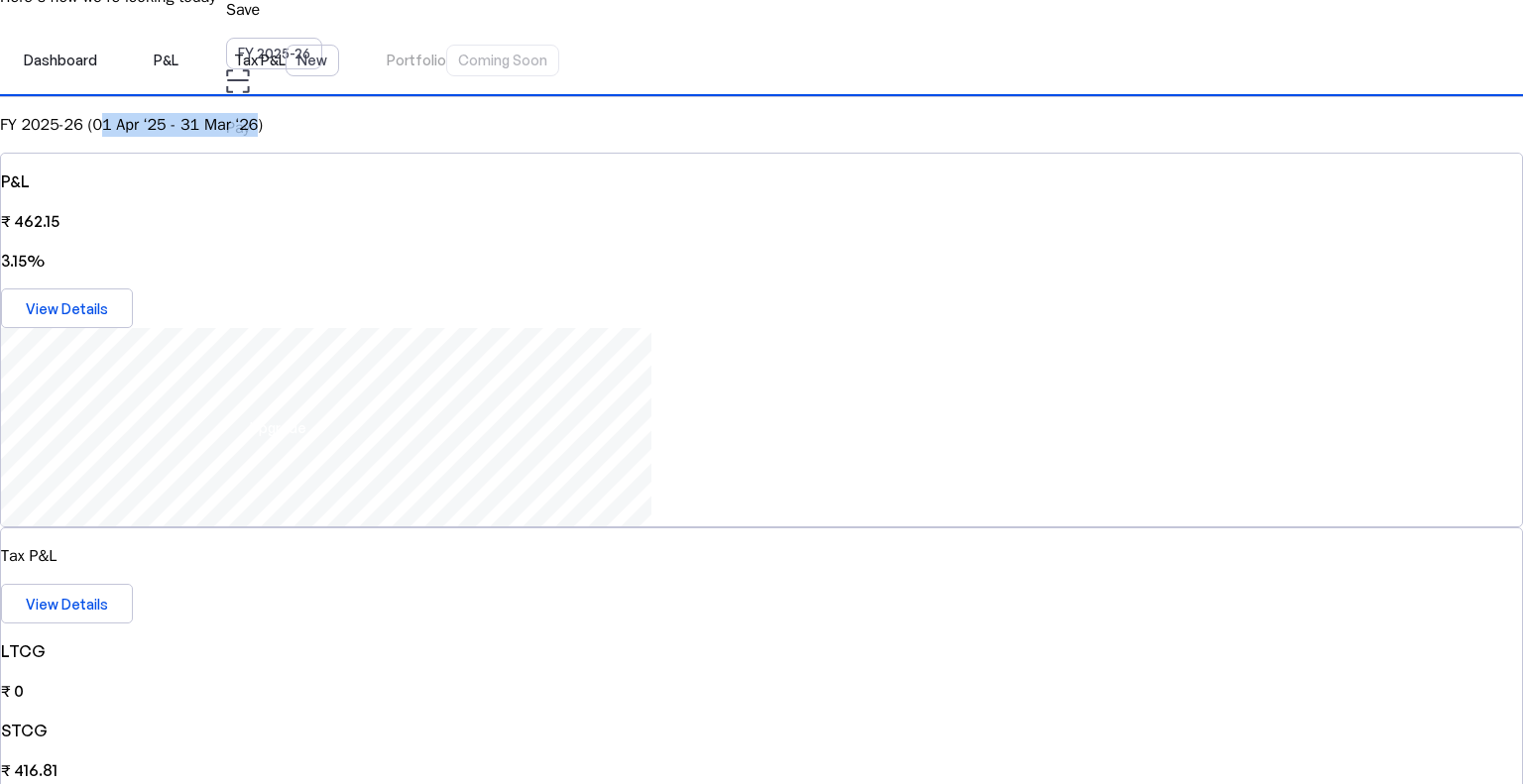 drag, startPoint x: 307, startPoint y: 179, endPoint x: 436, endPoint y: 184, distance: 129.09686 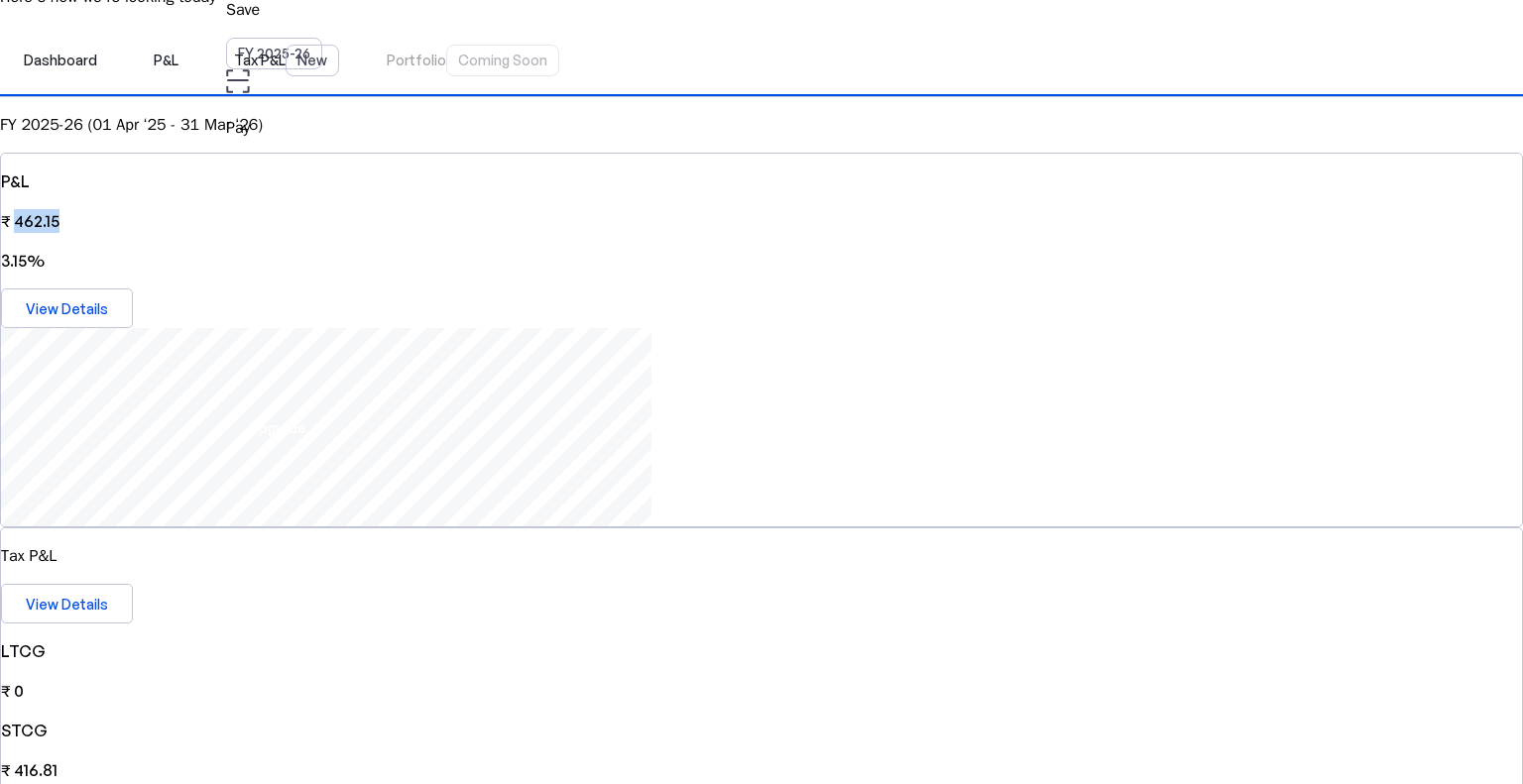 drag, startPoint x: 282, startPoint y: 292, endPoint x: 416, endPoint y: 289, distance: 134.03358 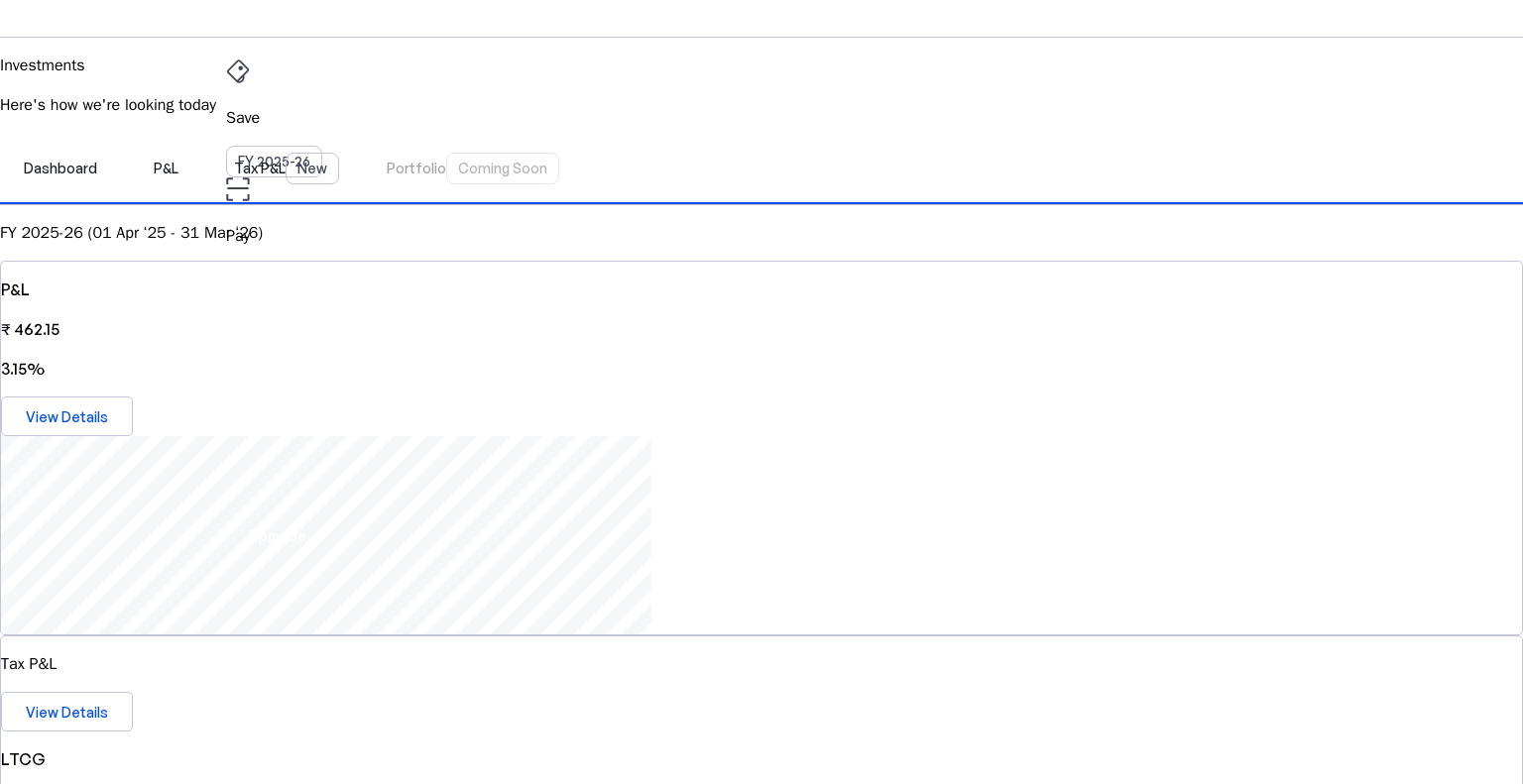 scroll, scrollTop: 0, scrollLeft: 0, axis: both 